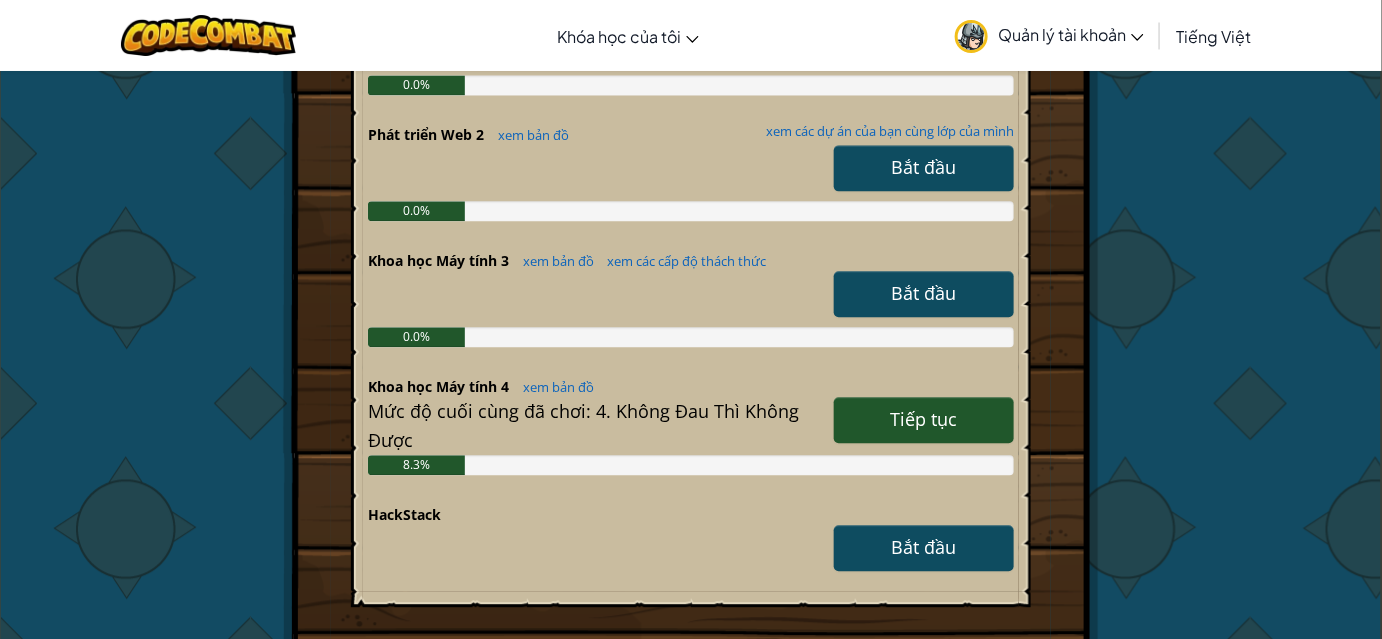 scroll, scrollTop: 1545, scrollLeft: 0, axis: vertical 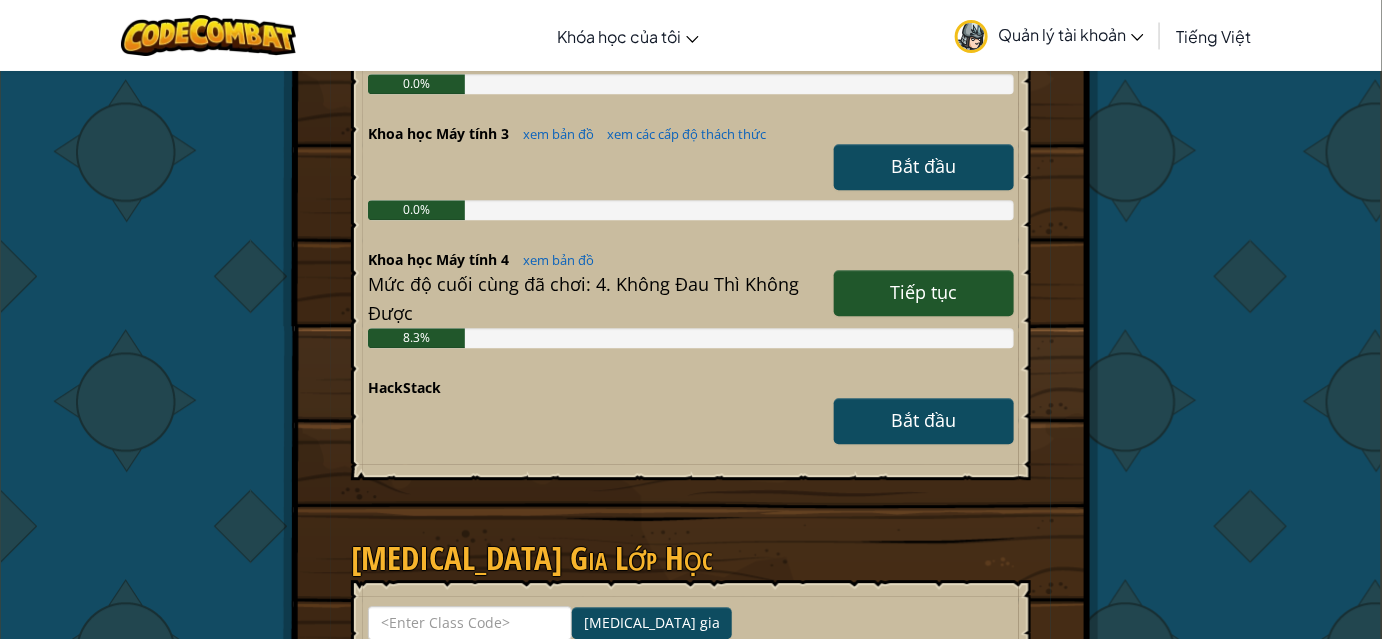 click on "Tiếp tục" at bounding box center [924, 292] 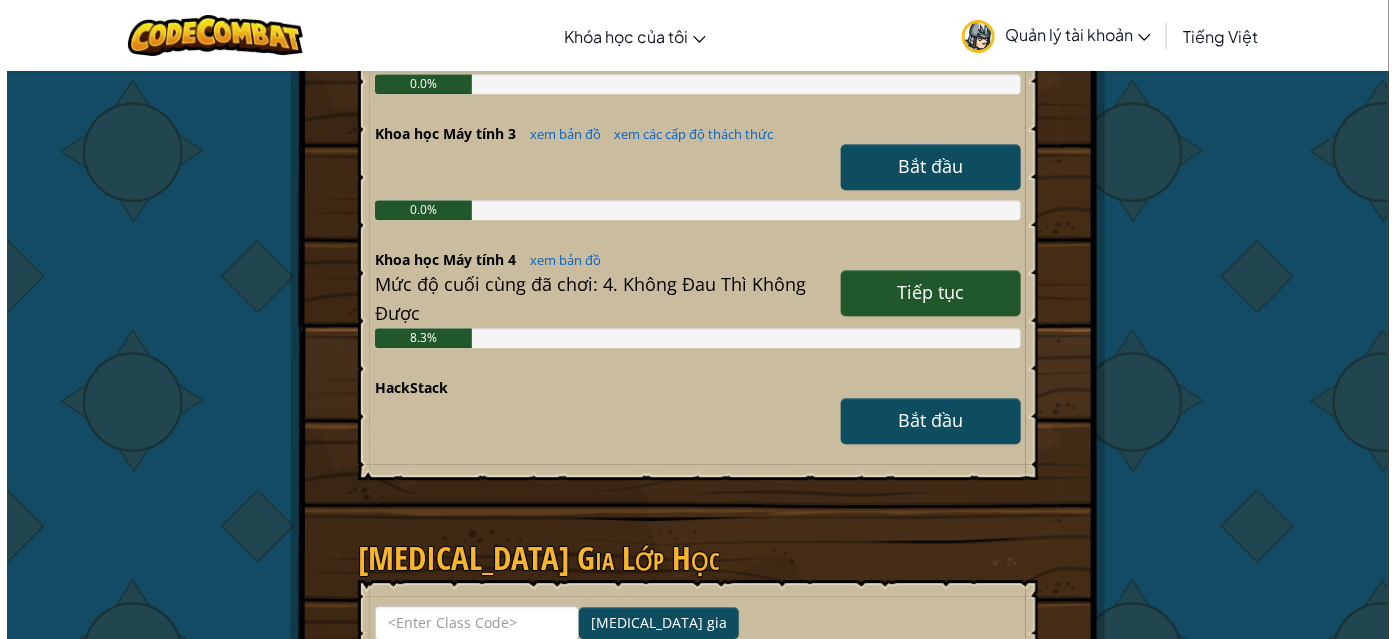 scroll, scrollTop: 0, scrollLeft: 0, axis: both 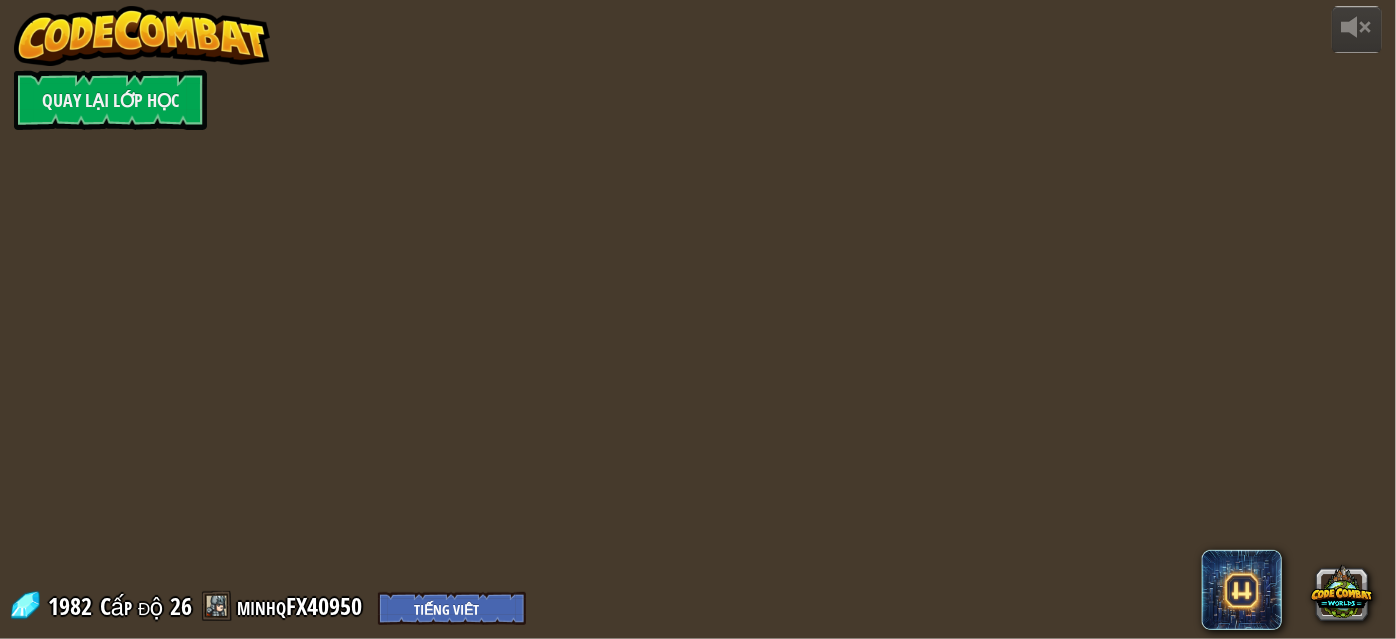 select on "vi" 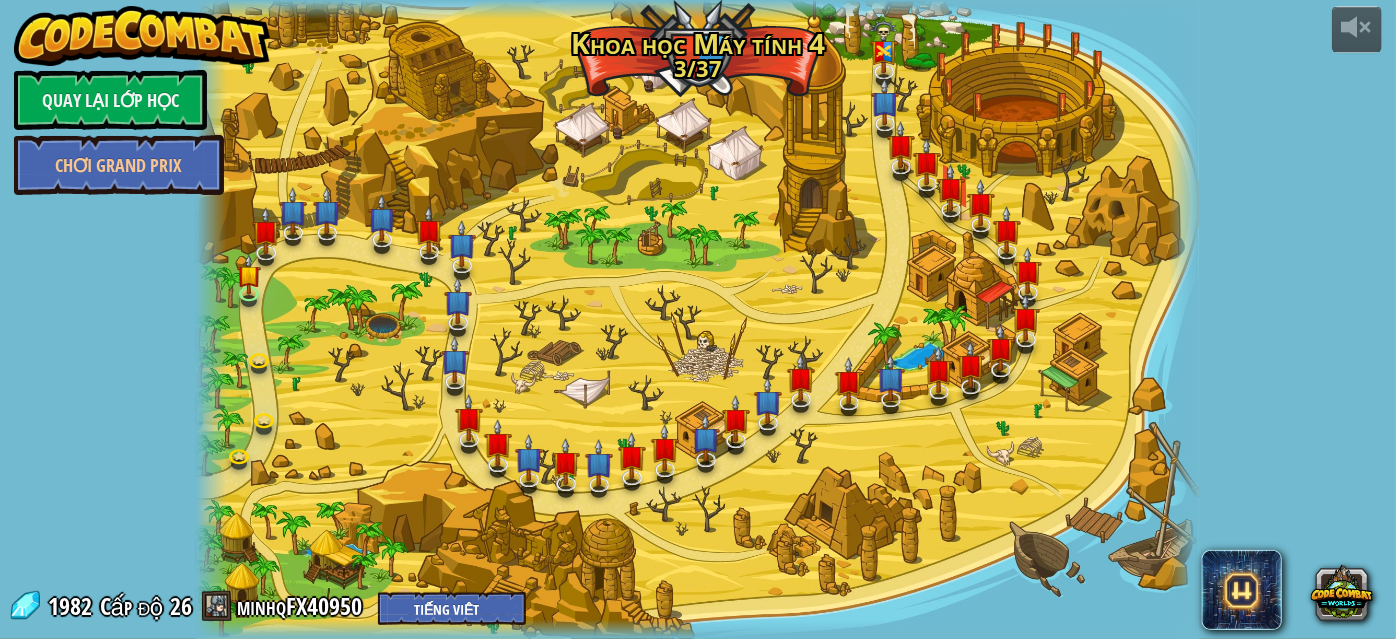 select on "vi" 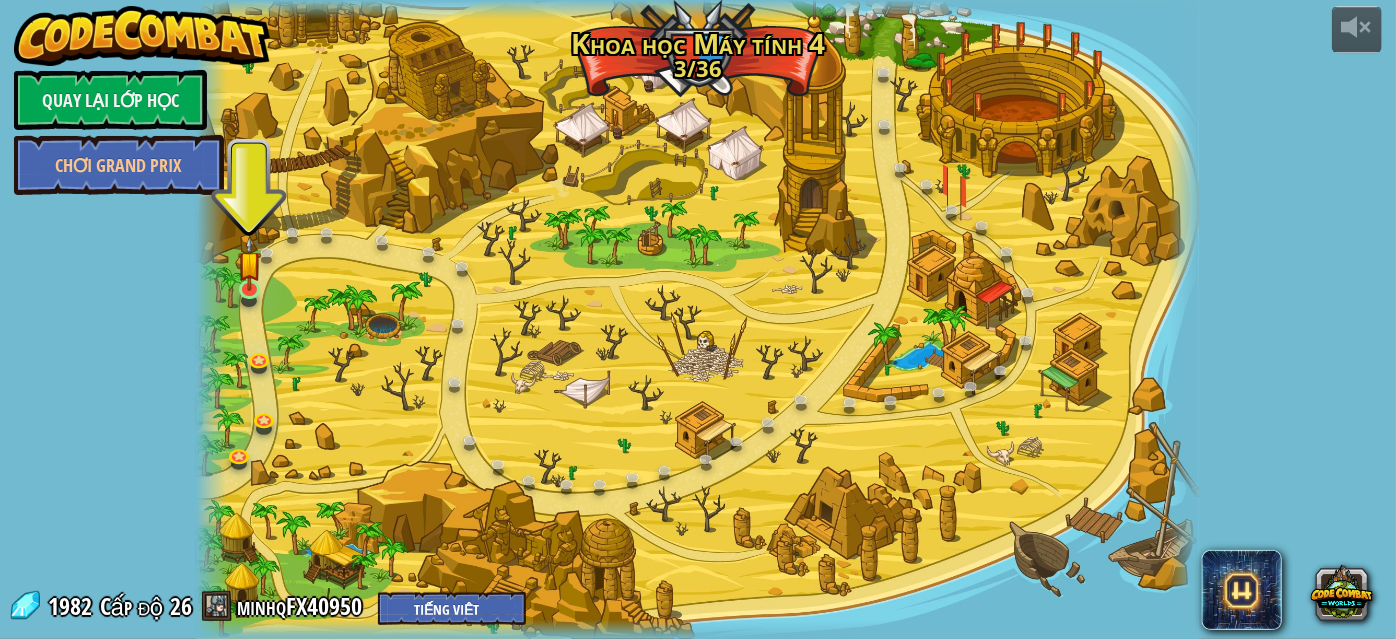 click at bounding box center [250, 263] 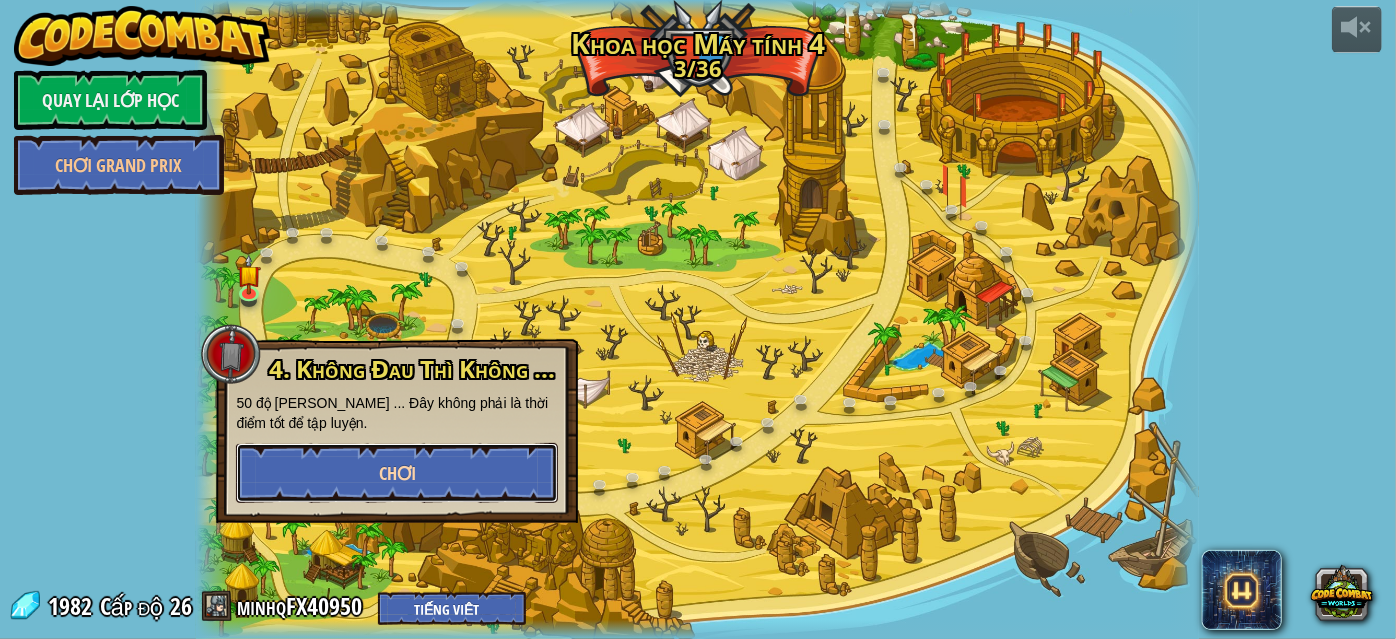 click on "Chơi" at bounding box center (397, 473) 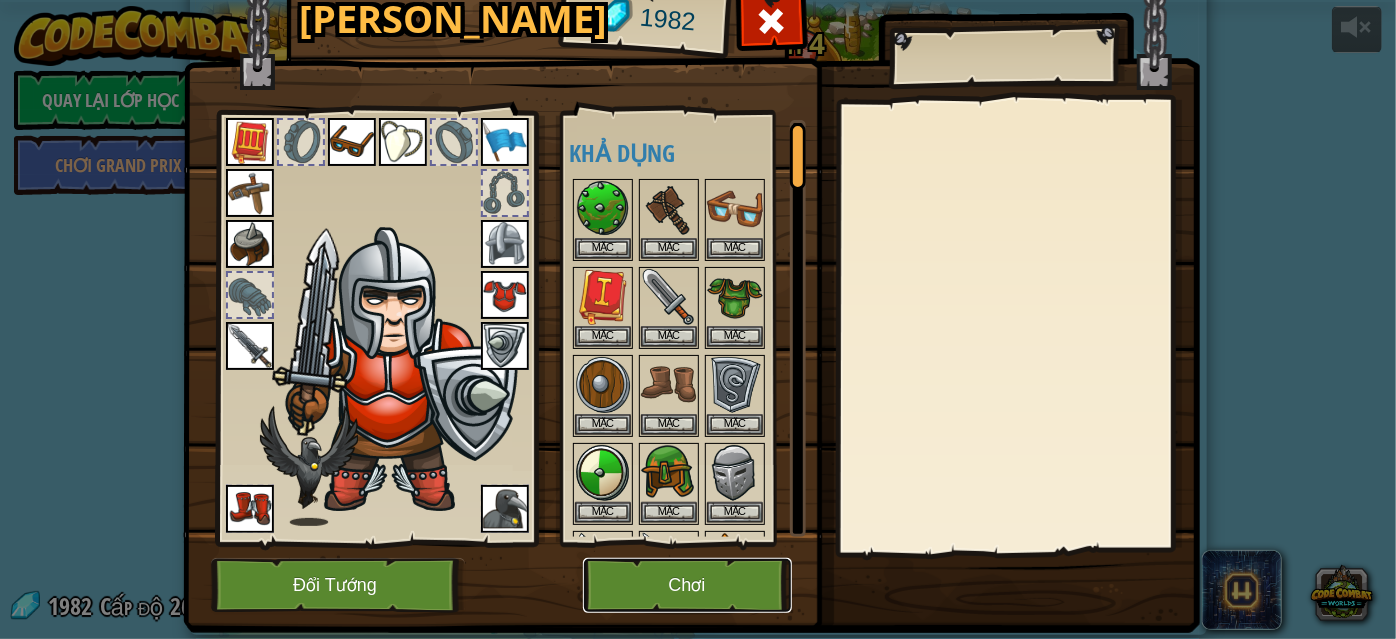 click on "Chơi" at bounding box center [687, 585] 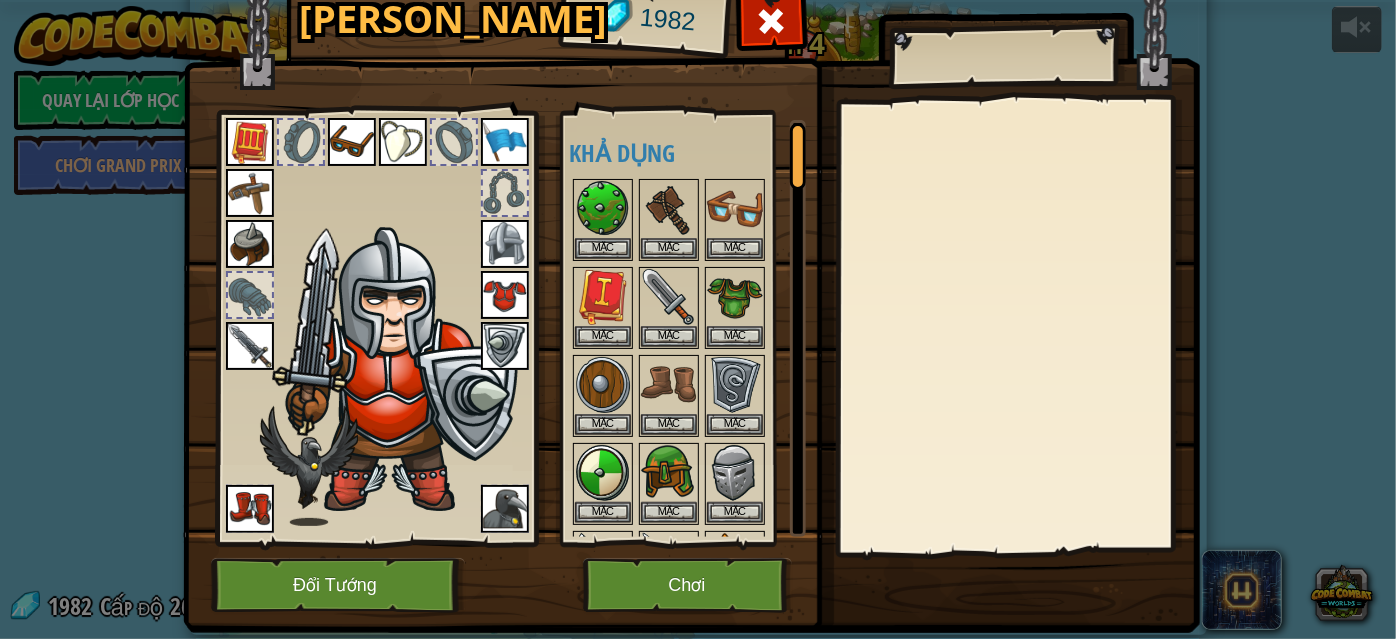 drag, startPoint x: 640, startPoint y: 592, endPoint x: 640, endPoint y: 702, distance: 110 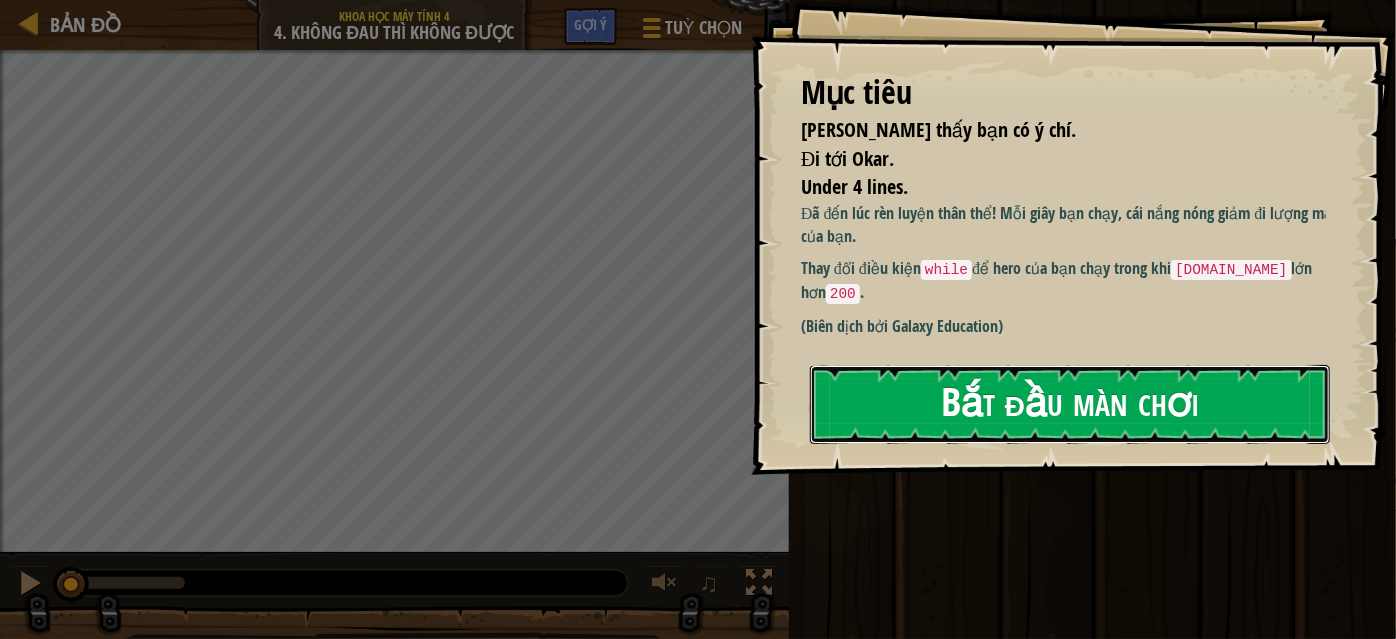 click on "Bắt đầu màn chơi" at bounding box center [1070, 404] 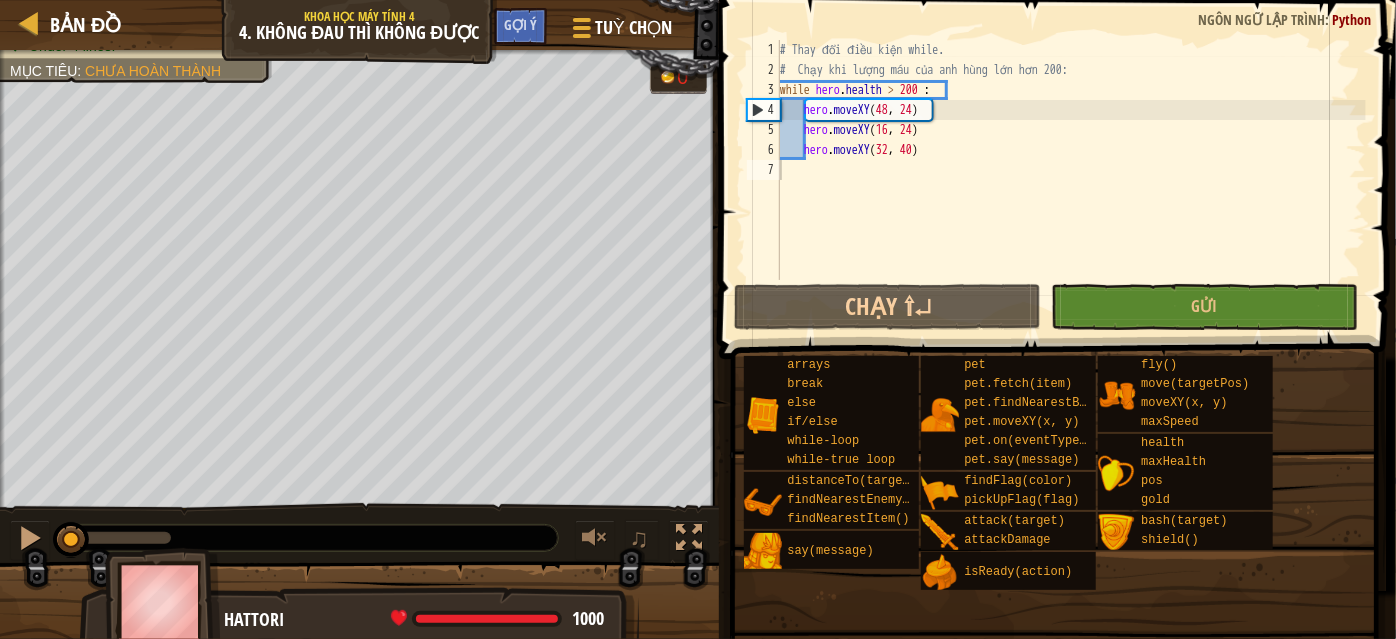 click at bounding box center (1054, 631) 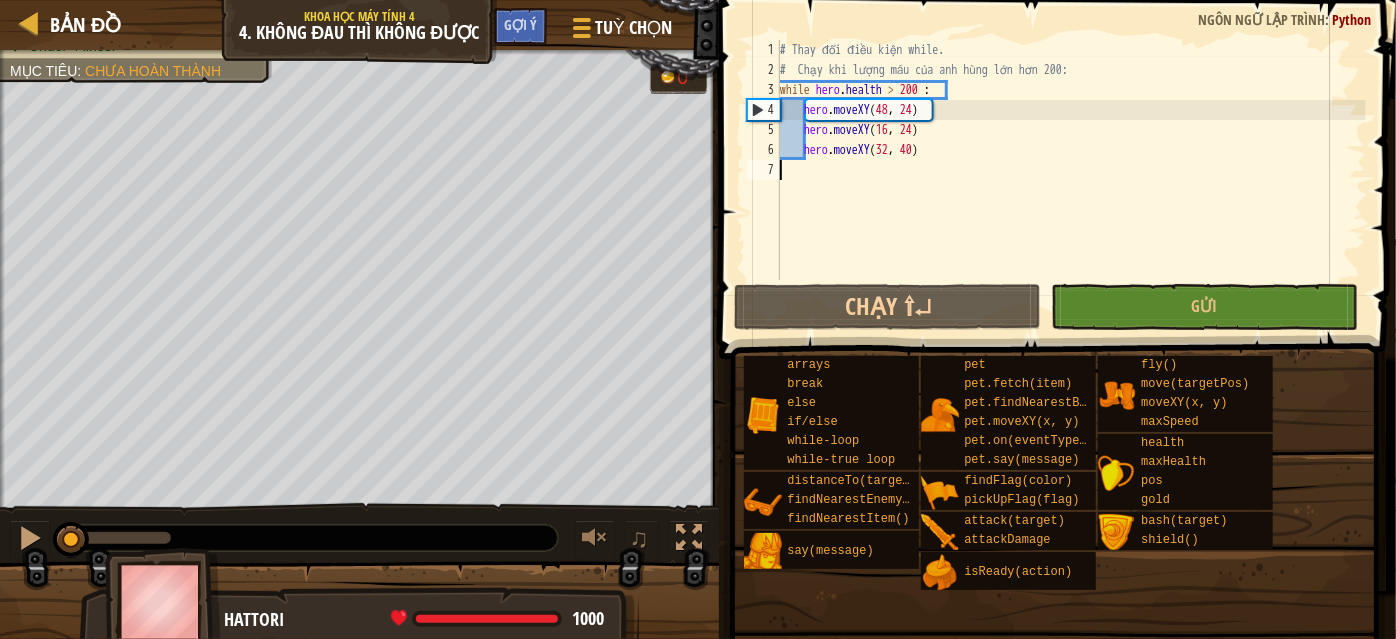type on "ư" 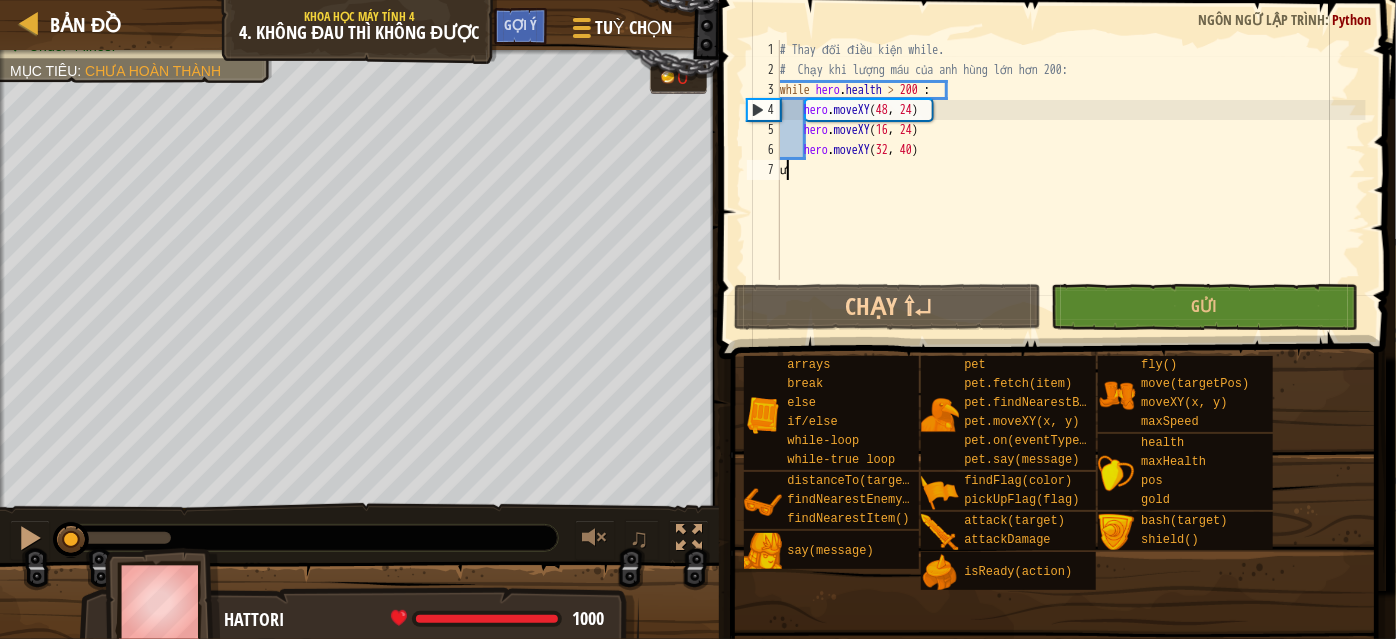 scroll, scrollTop: 9, scrollLeft: 0, axis: vertical 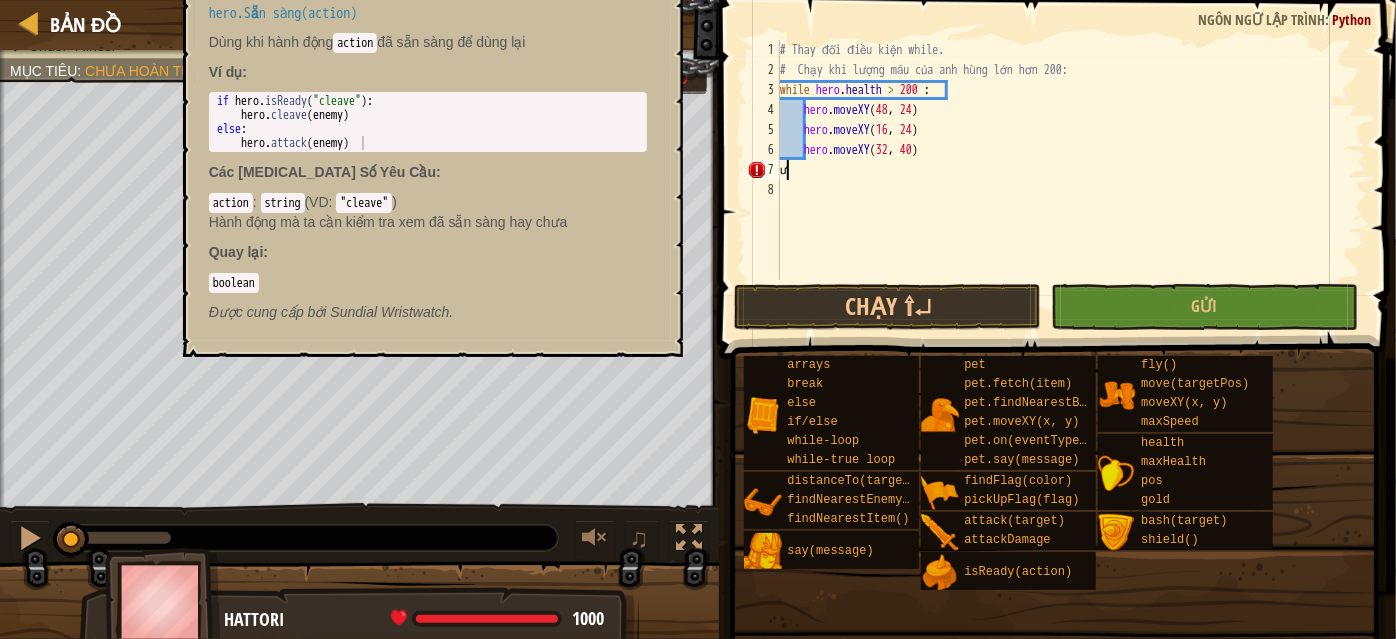 type 